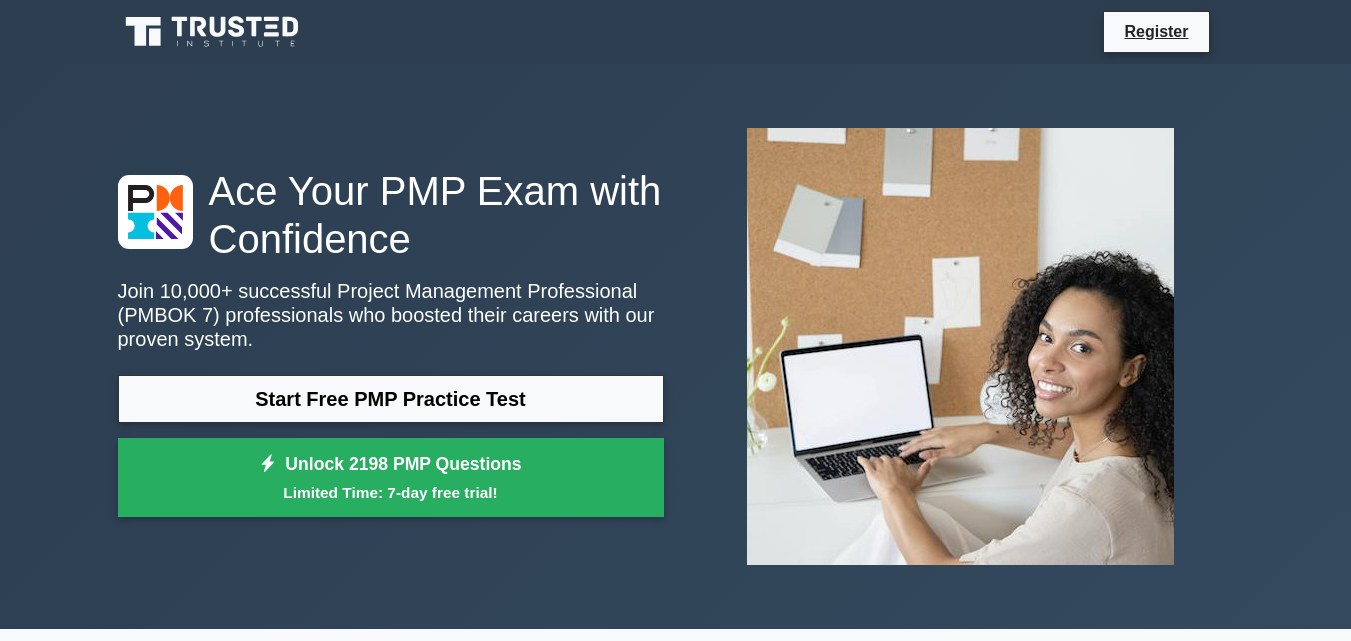 scroll, scrollTop: 0, scrollLeft: 0, axis: both 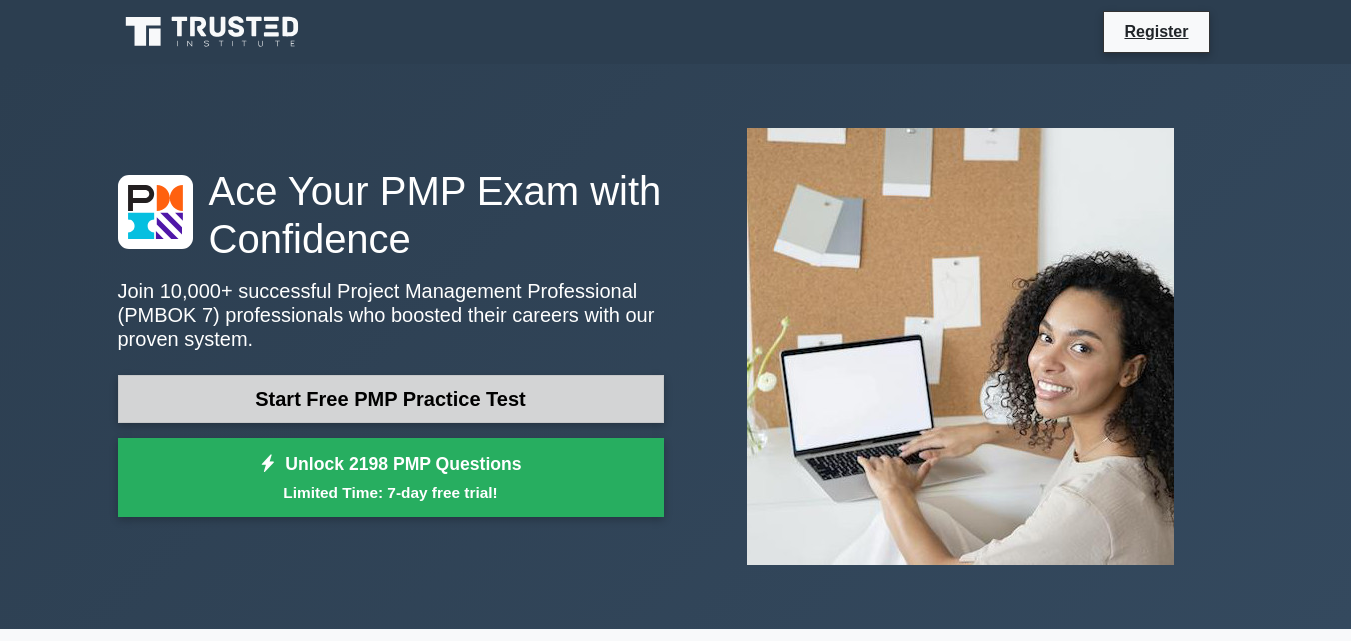 click on "Start Free PMP Practice Test" at bounding box center [391, 399] 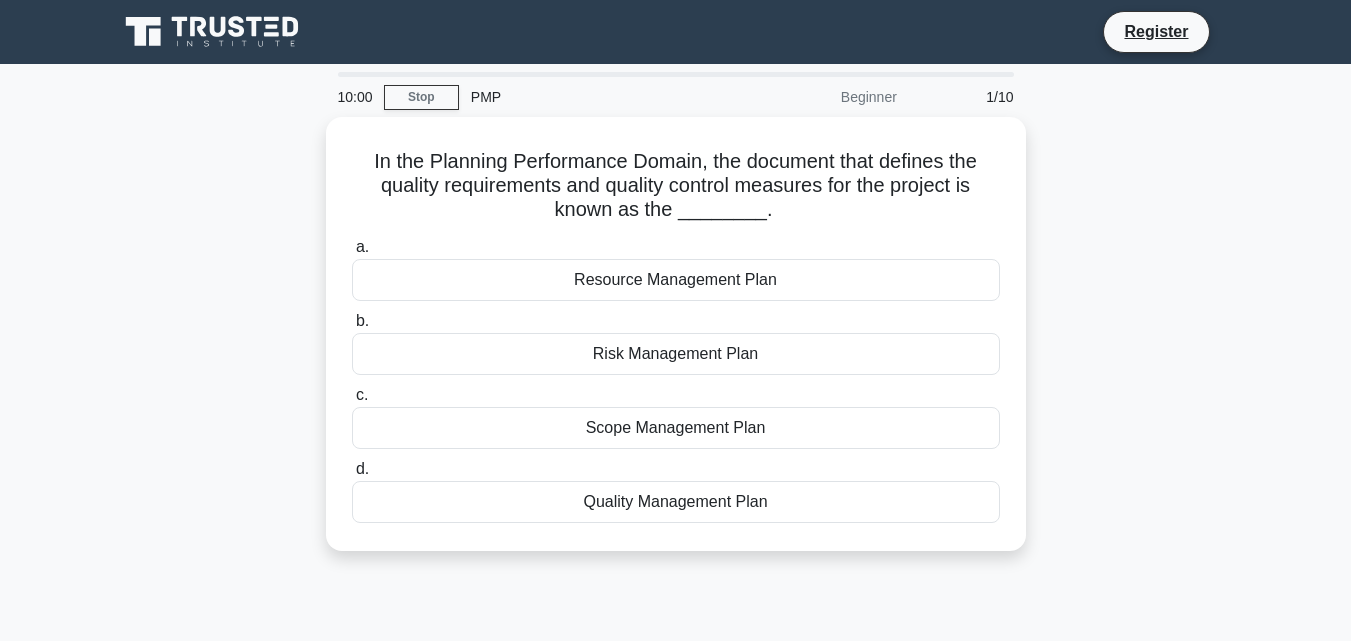 scroll, scrollTop: 0, scrollLeft: 0, axis: both 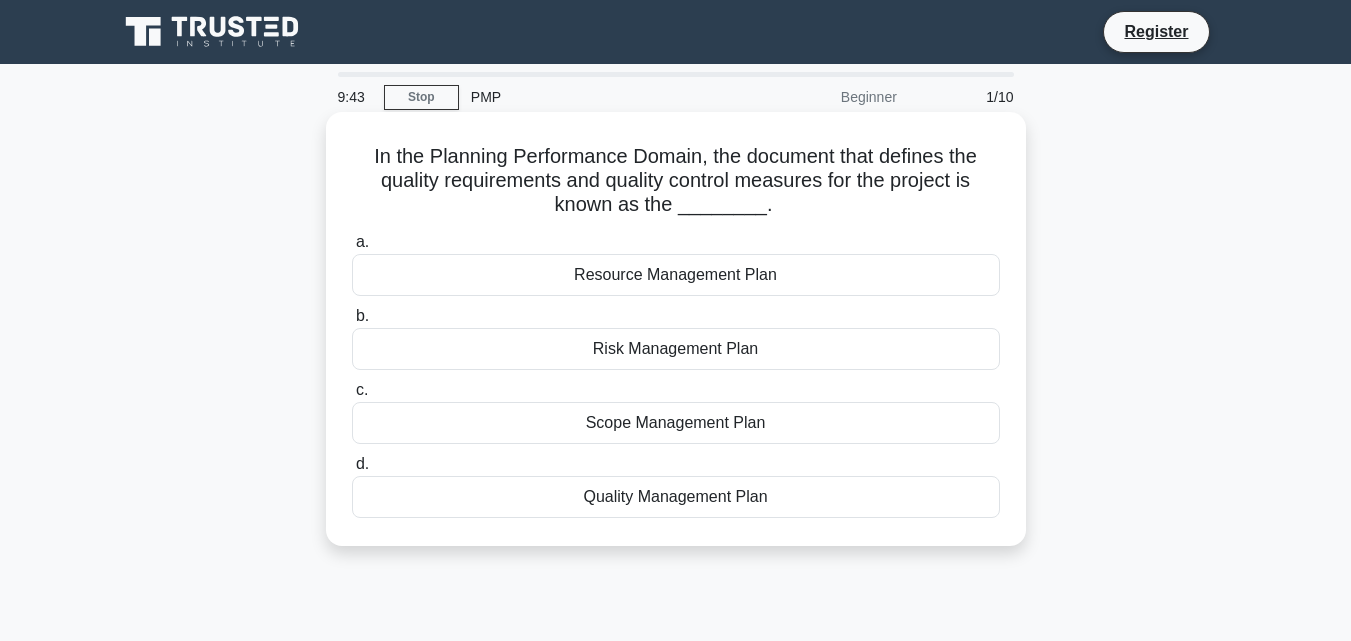 click on "Quality Management Plan" at bounding box center (676, 497) 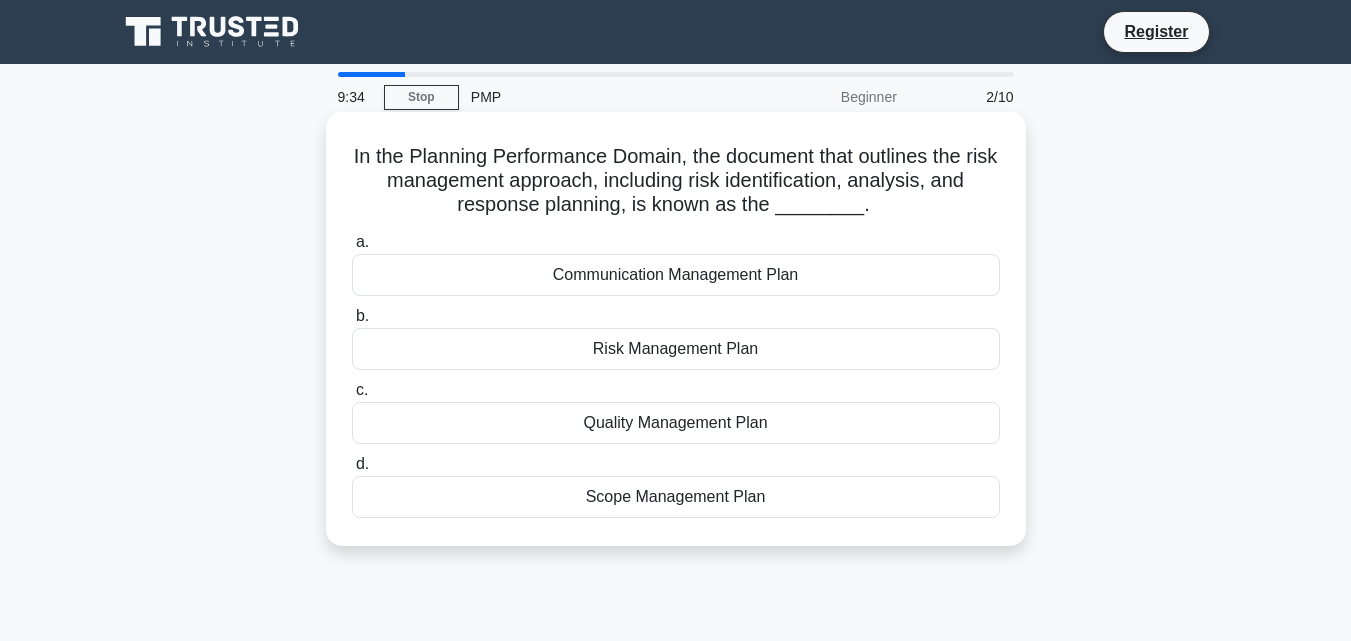 click on "Risk Management Plan" at bounding box center [676, 349] 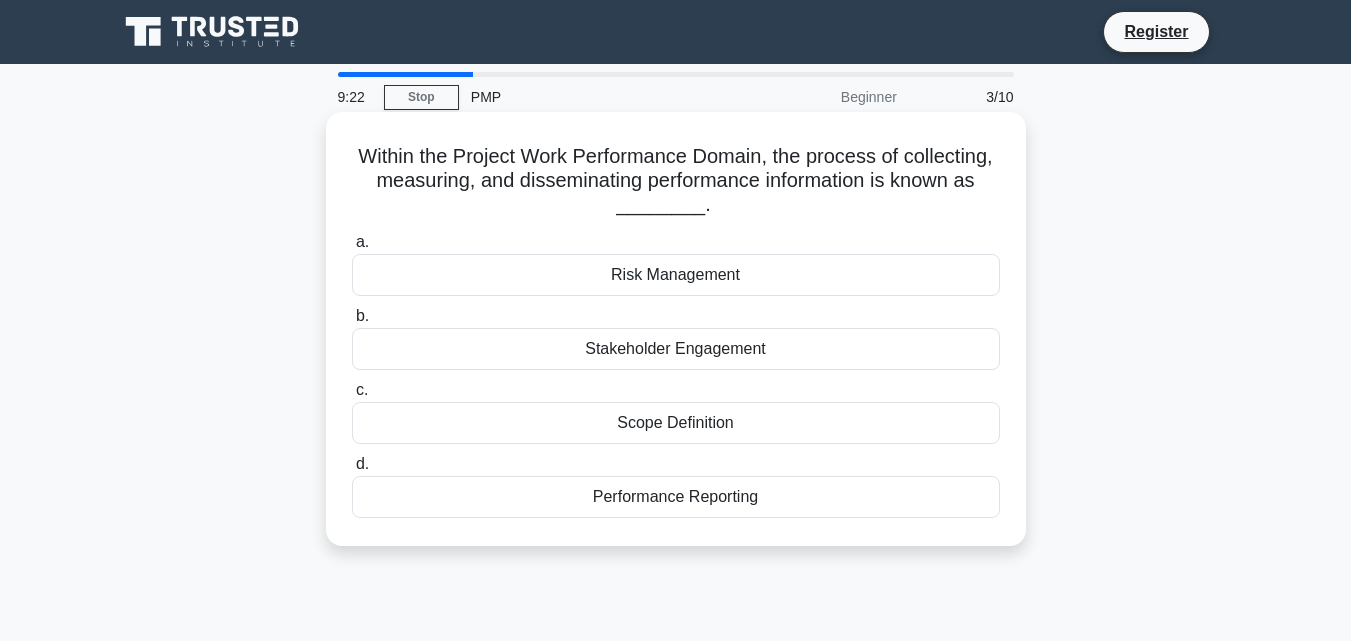 click on "Performance Reporting" at bounding box center [676, 497] 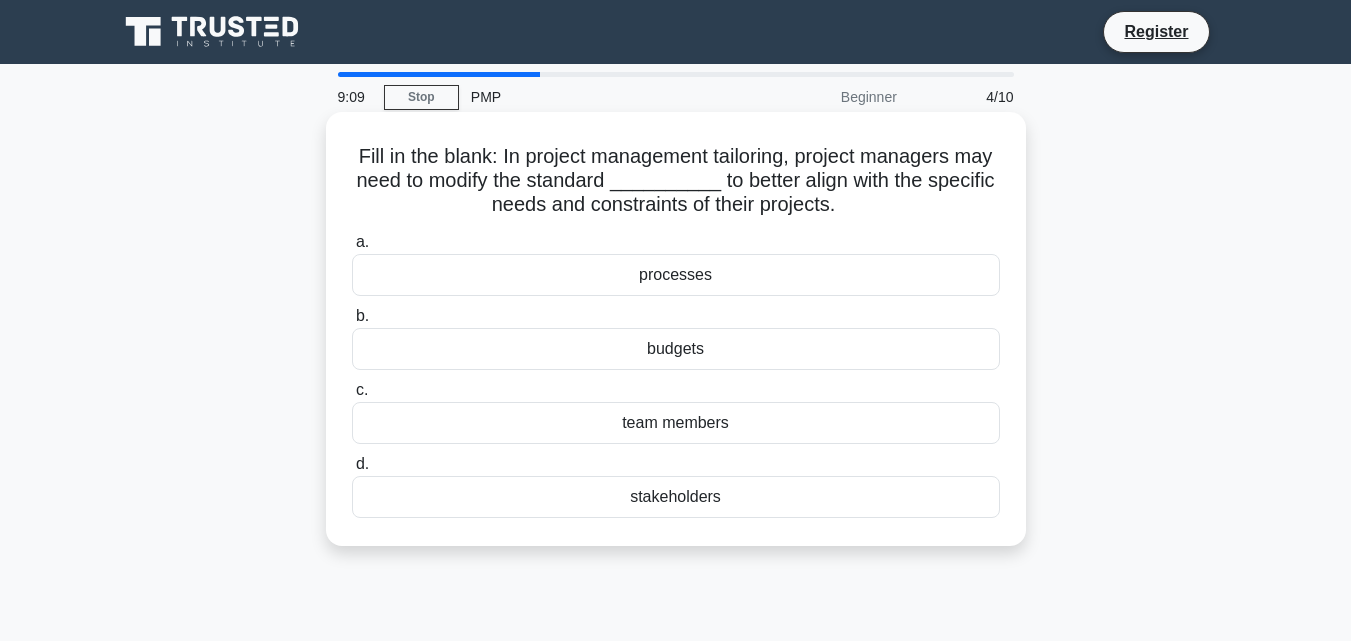 click on "processes" at bounding box center [676, 275] 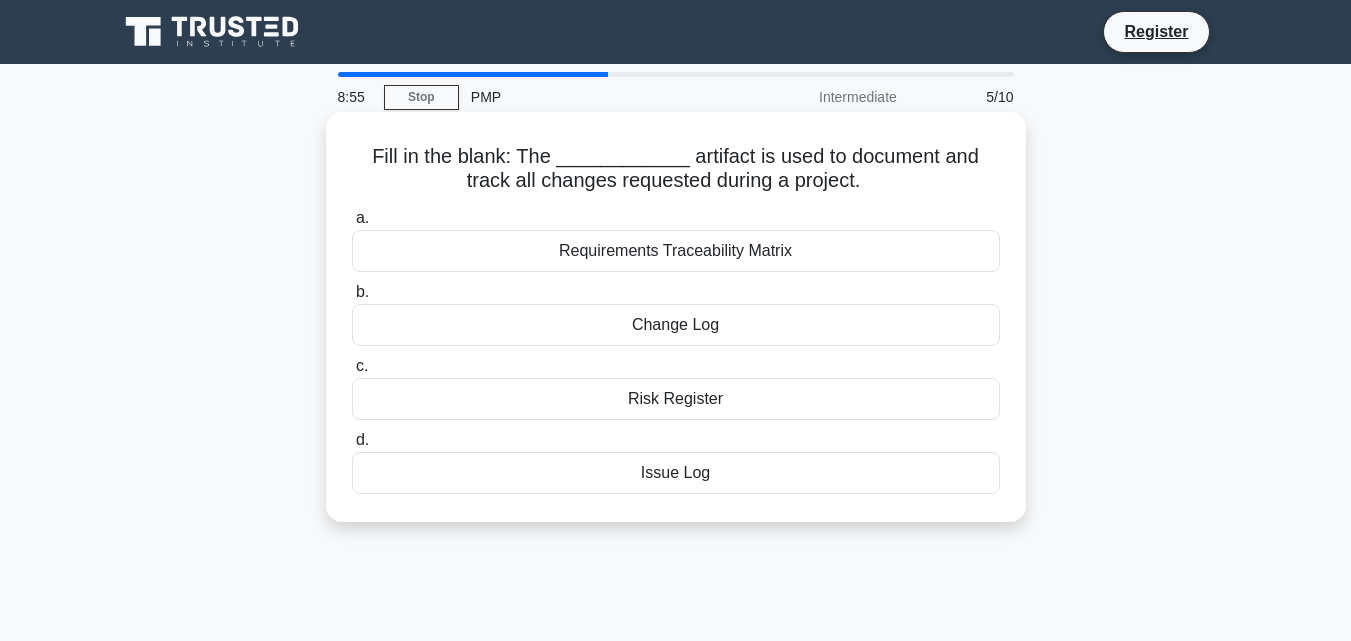 click on "Change Log" at bounding box center [676, 325] 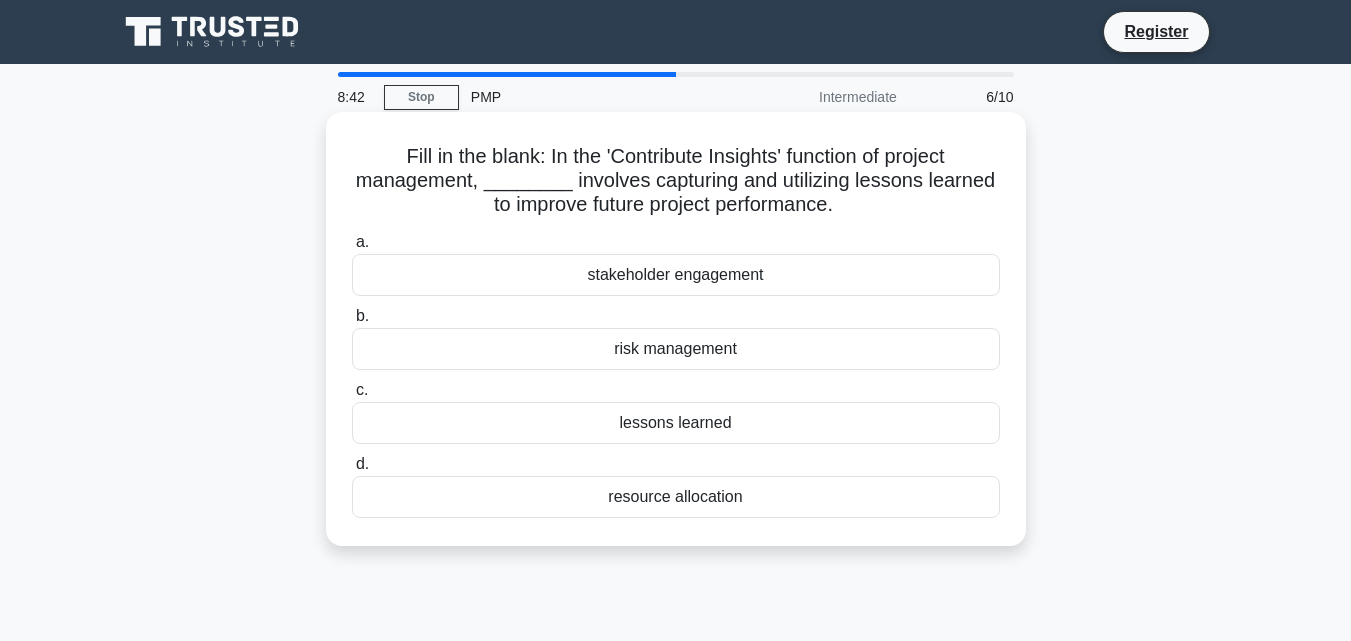 click on "lessons learned" at bounding box center (676, 423) 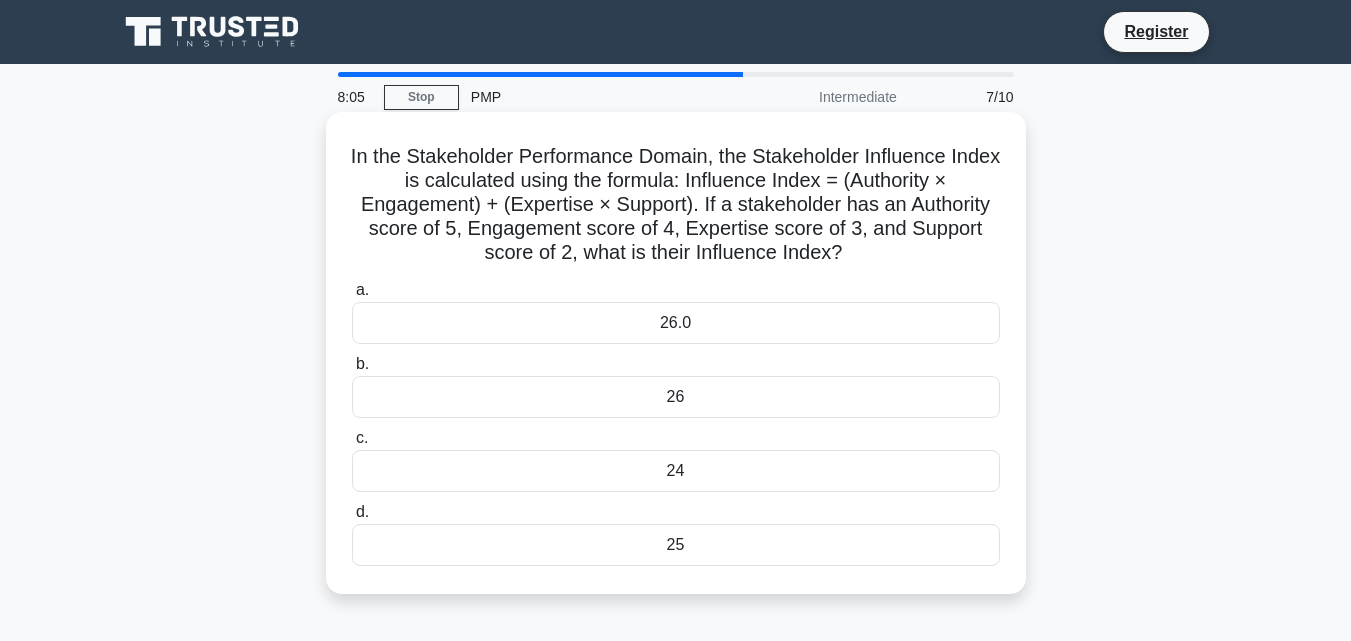 click on "26" at bounding box center (676, 397) 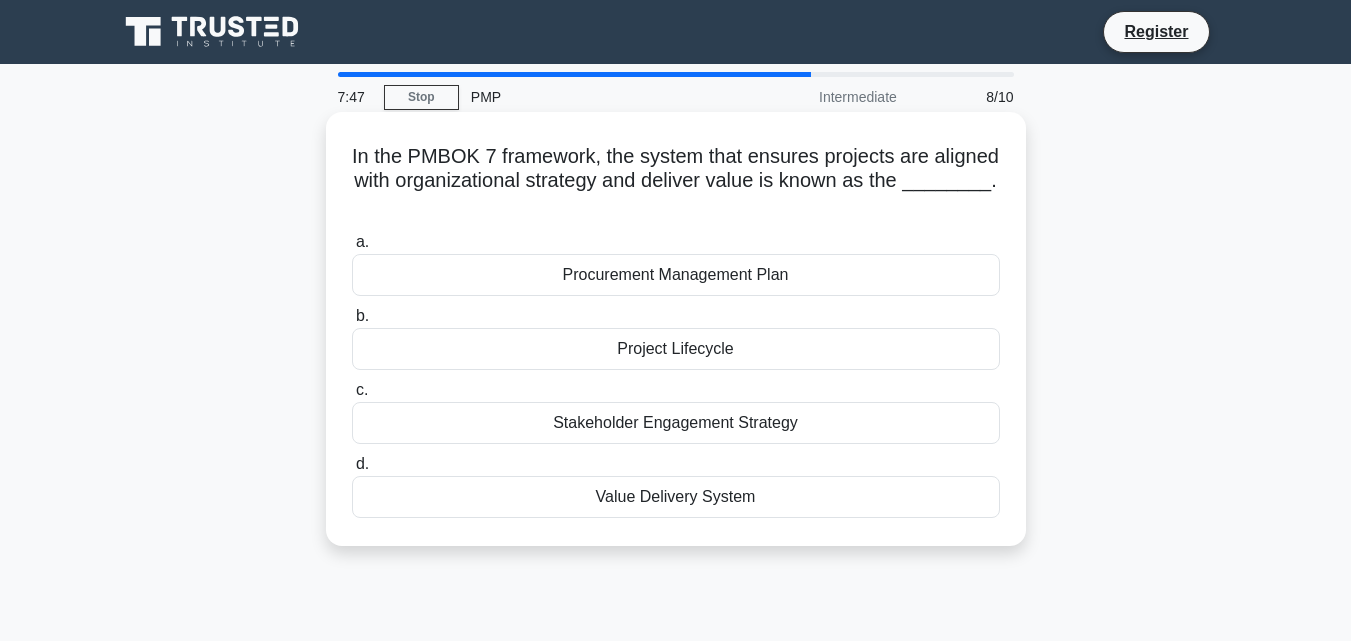 click on "Value Delivery System" at bounding box center (676, 497) 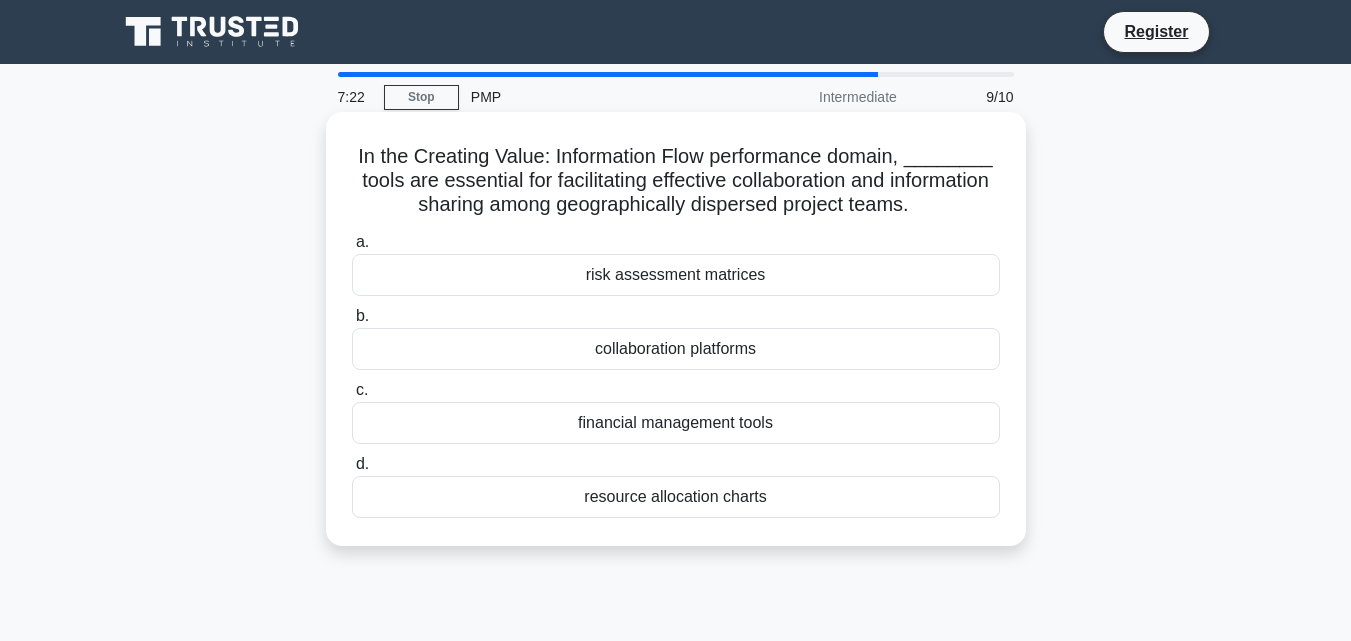 click on "collaboration platforms" at bounding box center (676, 349) 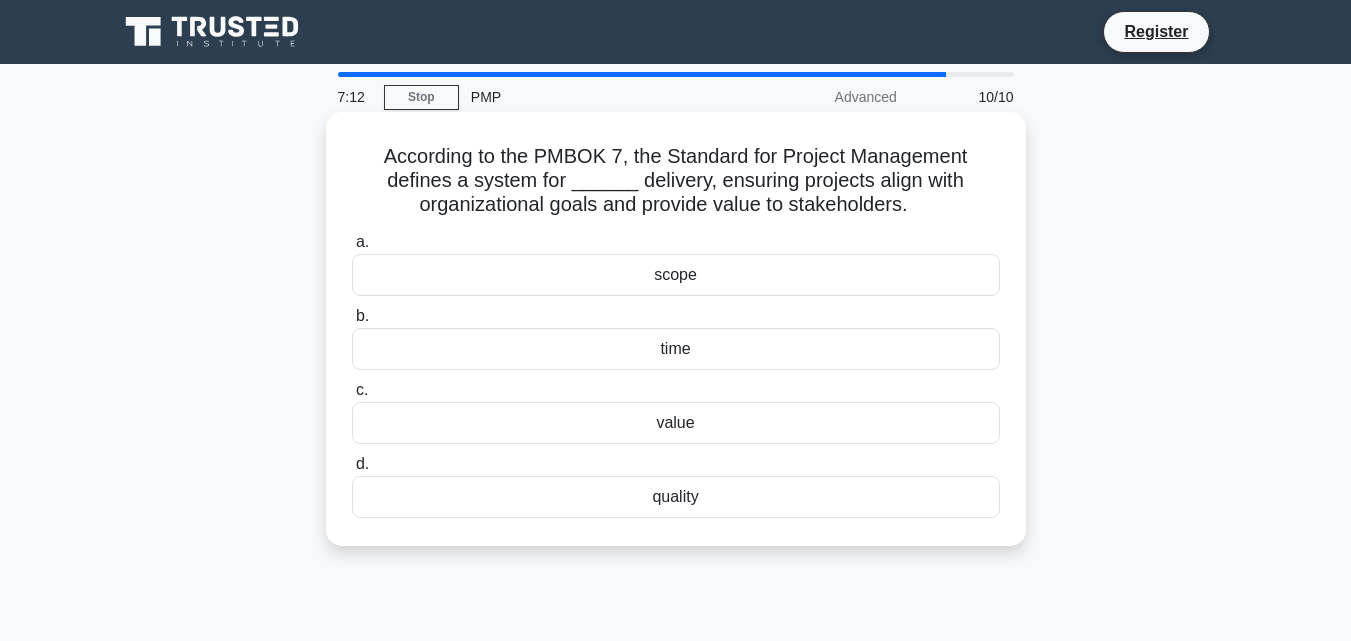 click on "value" at bounding box center (676, 423) 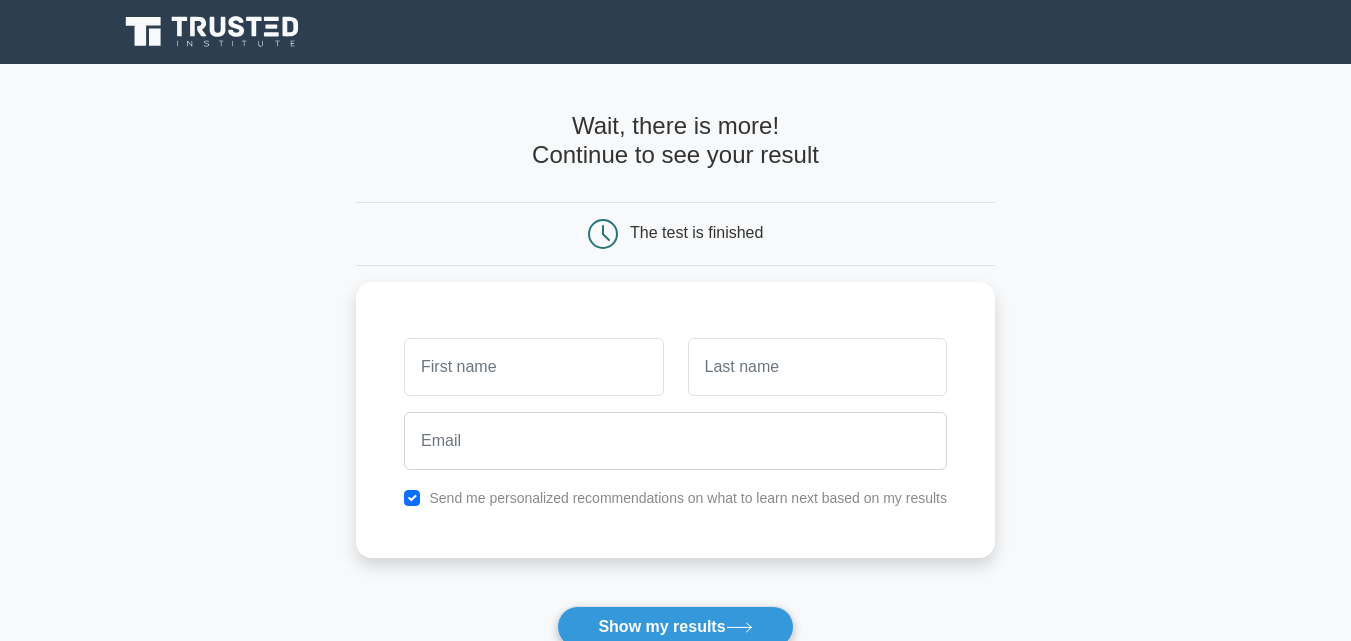 scroll, scrollTop: 0, scrollLeft: 0, axis: both 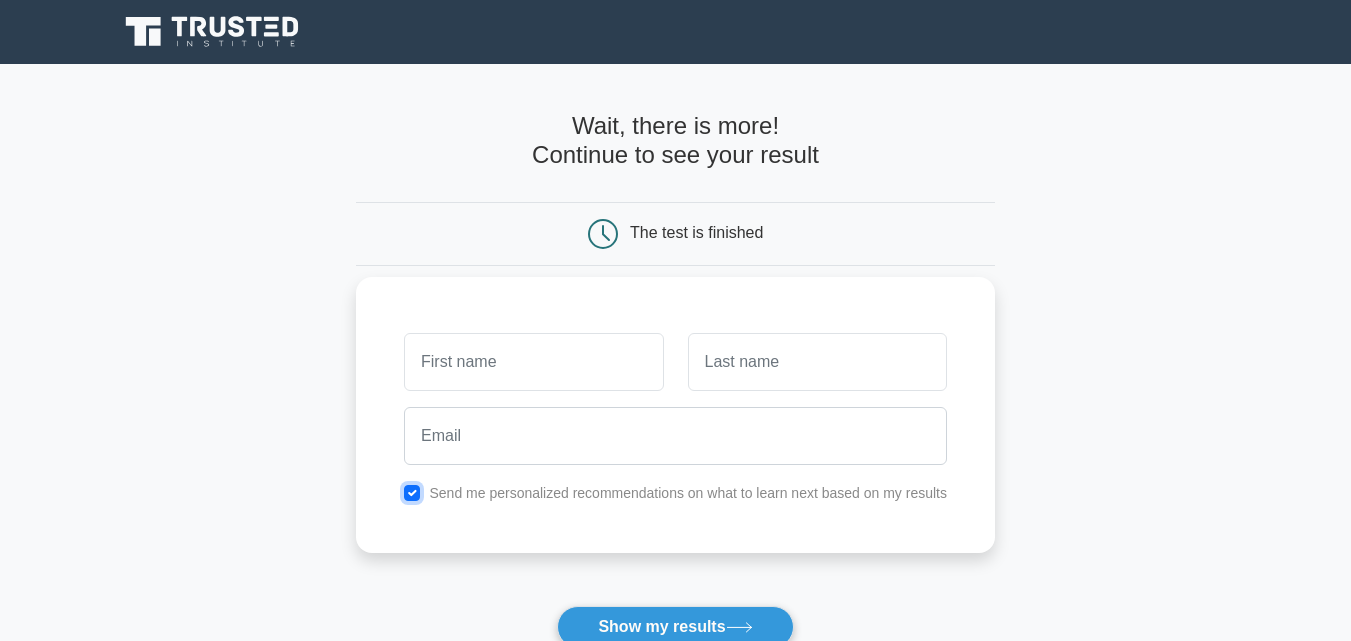 click at bounding box center [412, 493] 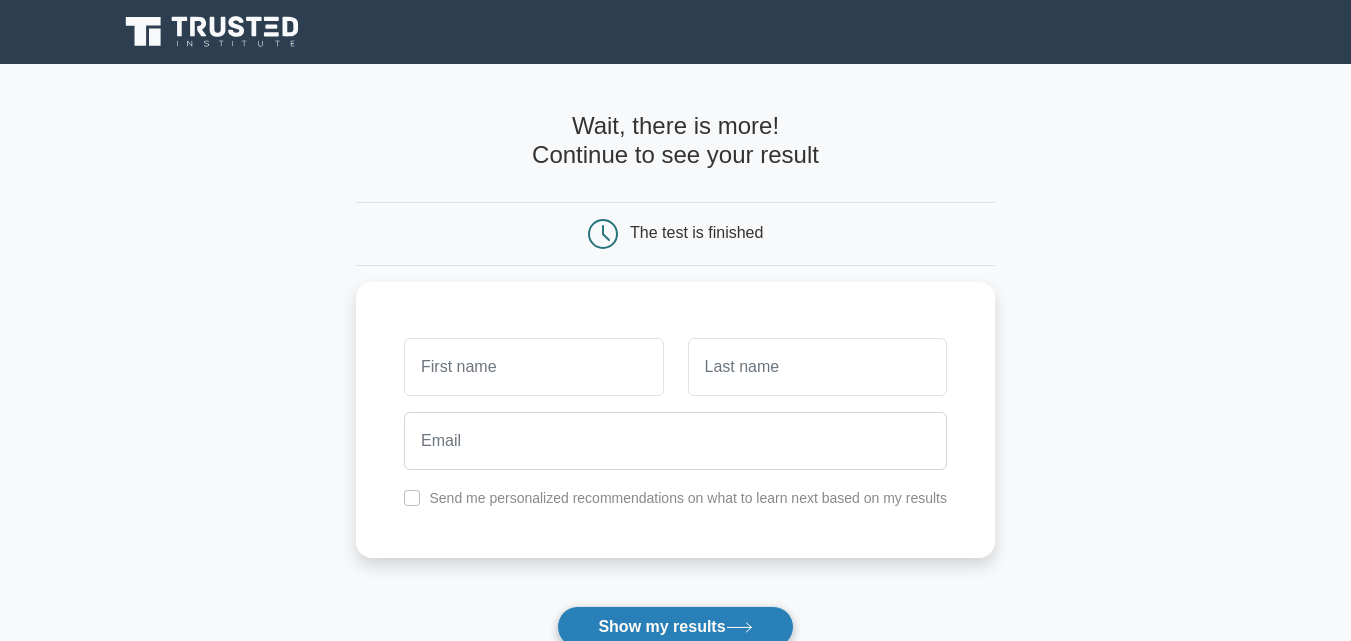 click on "Show my results" at bounding box center [675, 627] 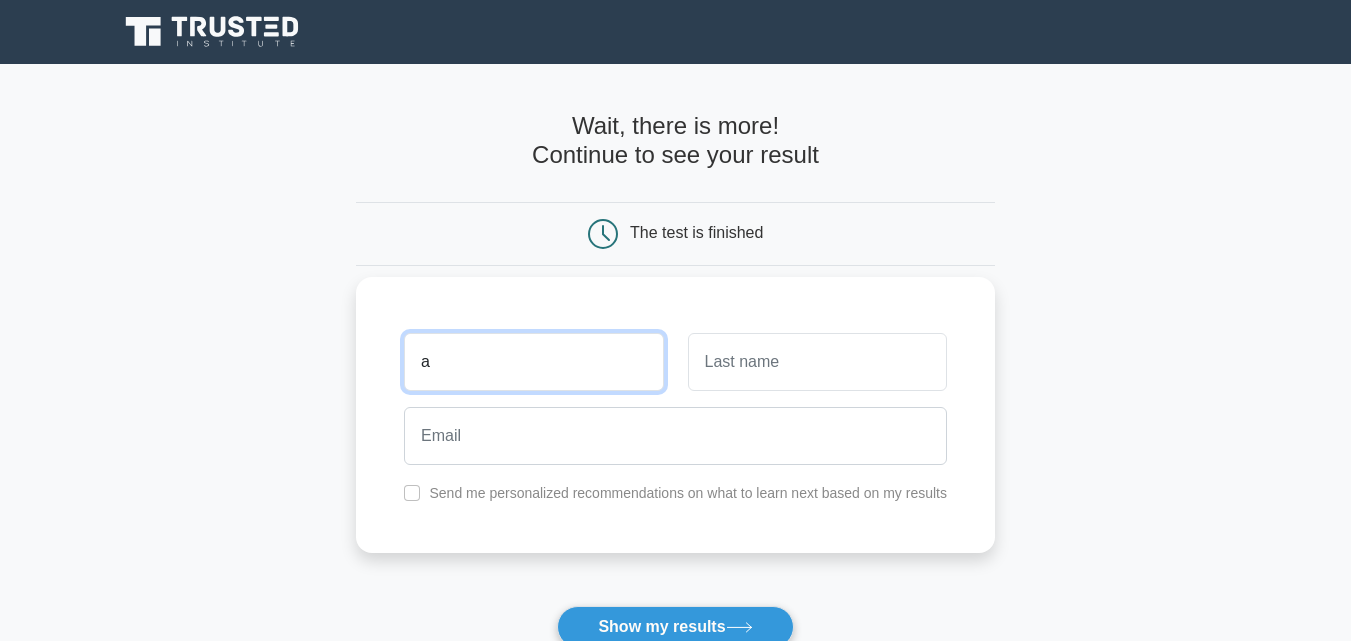type on "a" 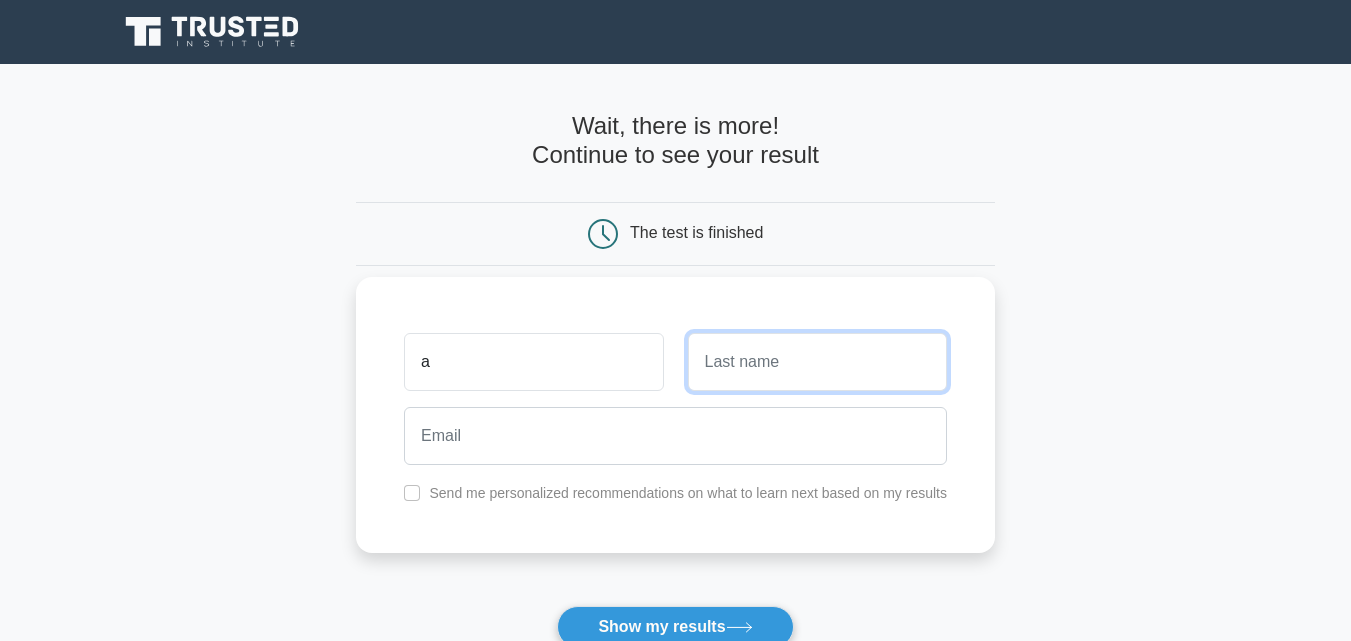 click at bounding box center (817, 362) 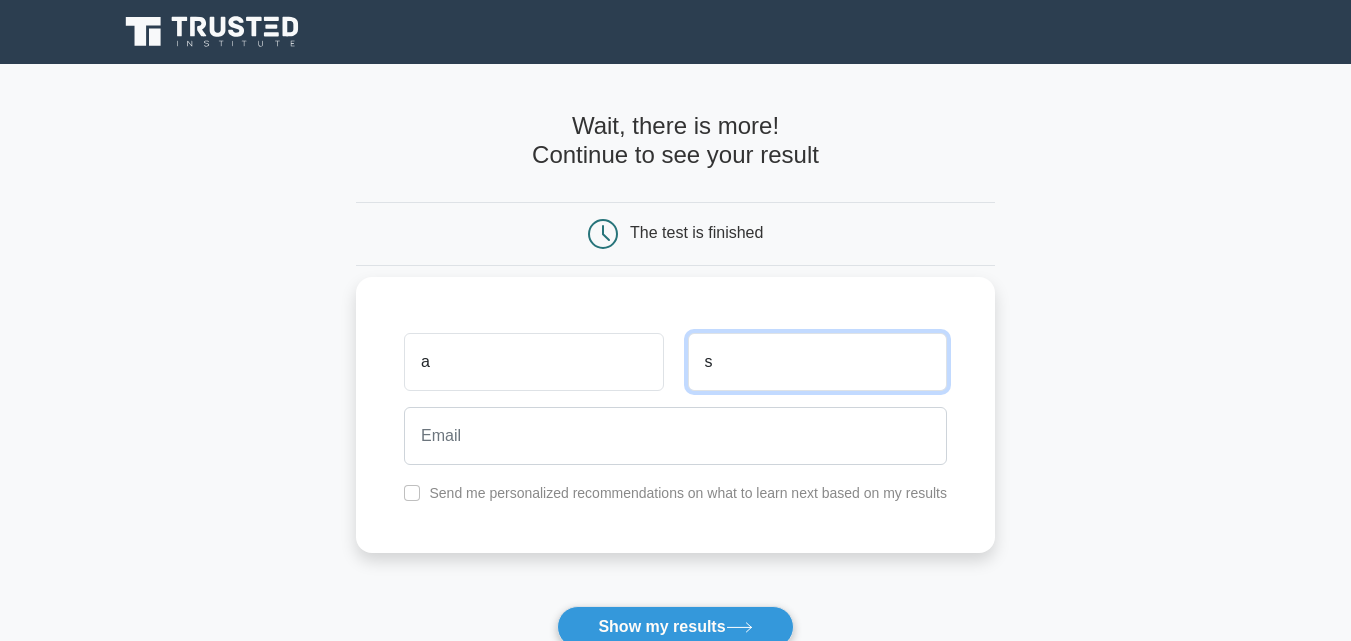 type on "s" 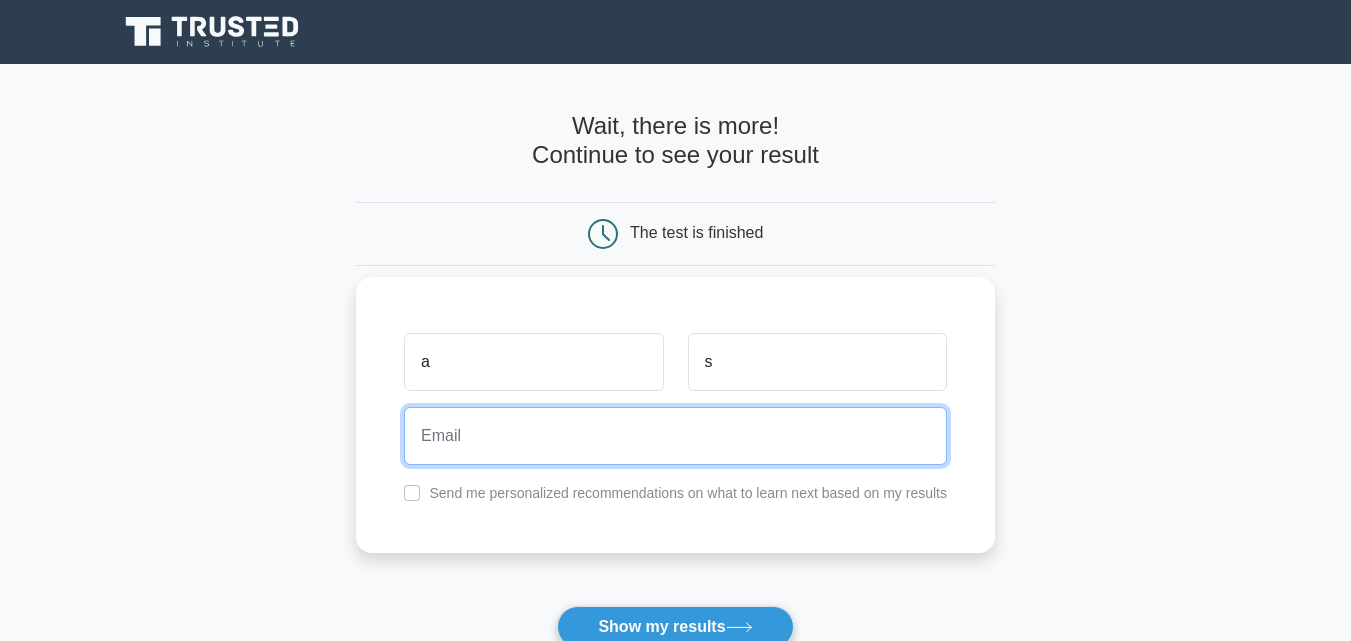 click at bounding box center [675, 436] 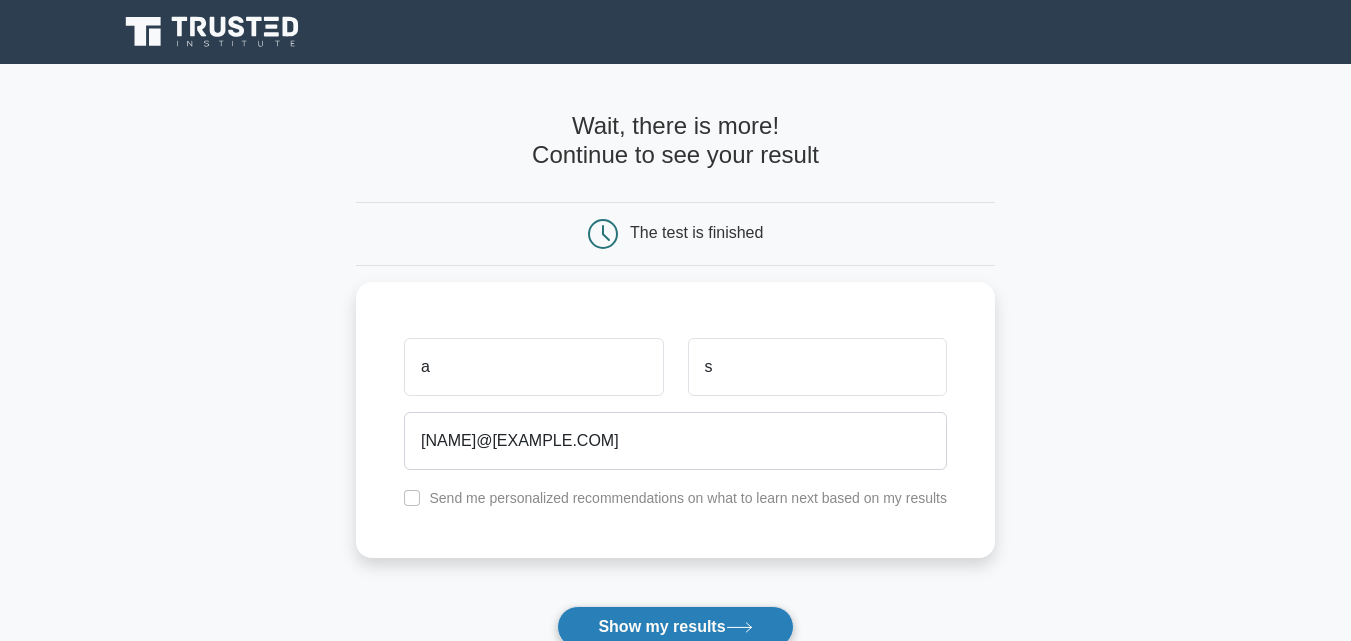 click on "Show my results" at bounding box center [675, 627] 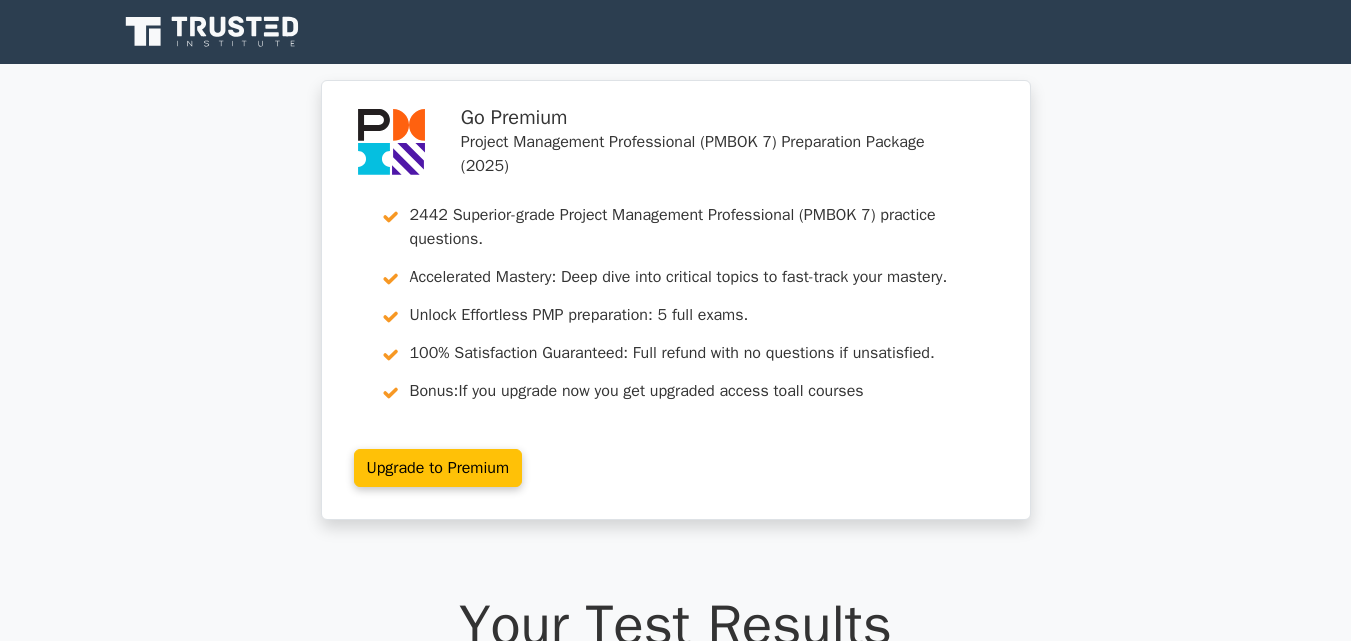 scroll, scrollTop: 0, scrollLeft: 0, axis: both 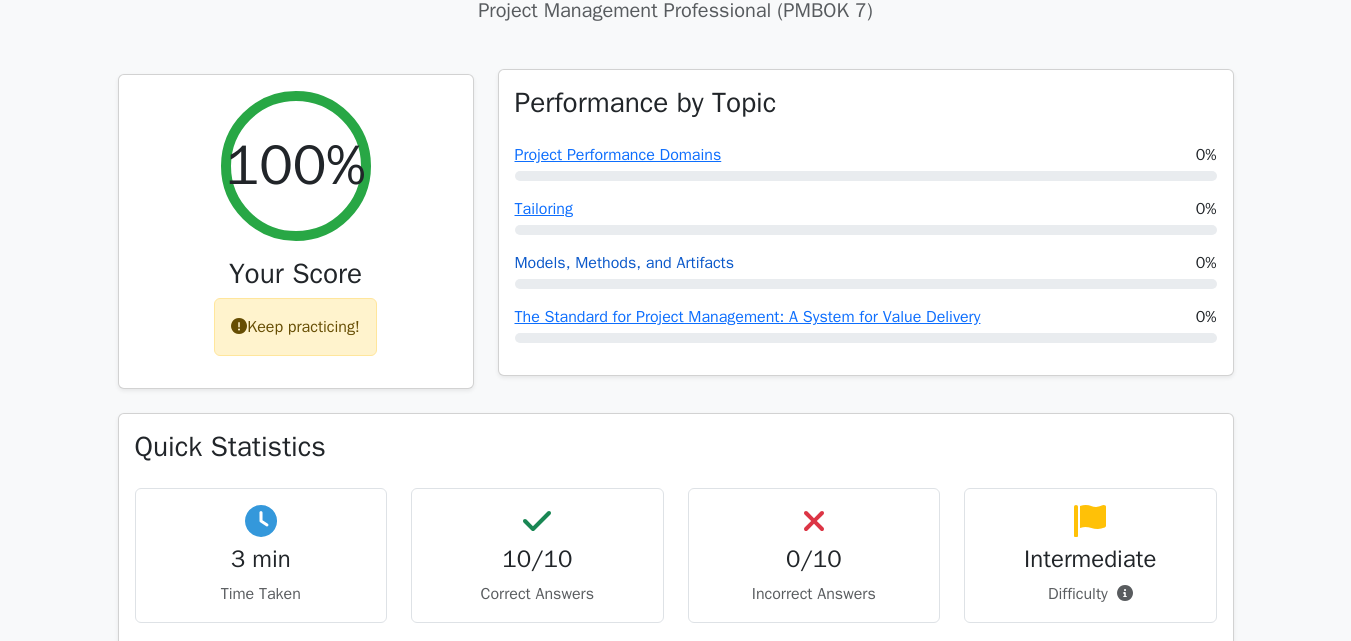 click on "Models, Methods, and Artifacts" at bounding box center [625, 263] 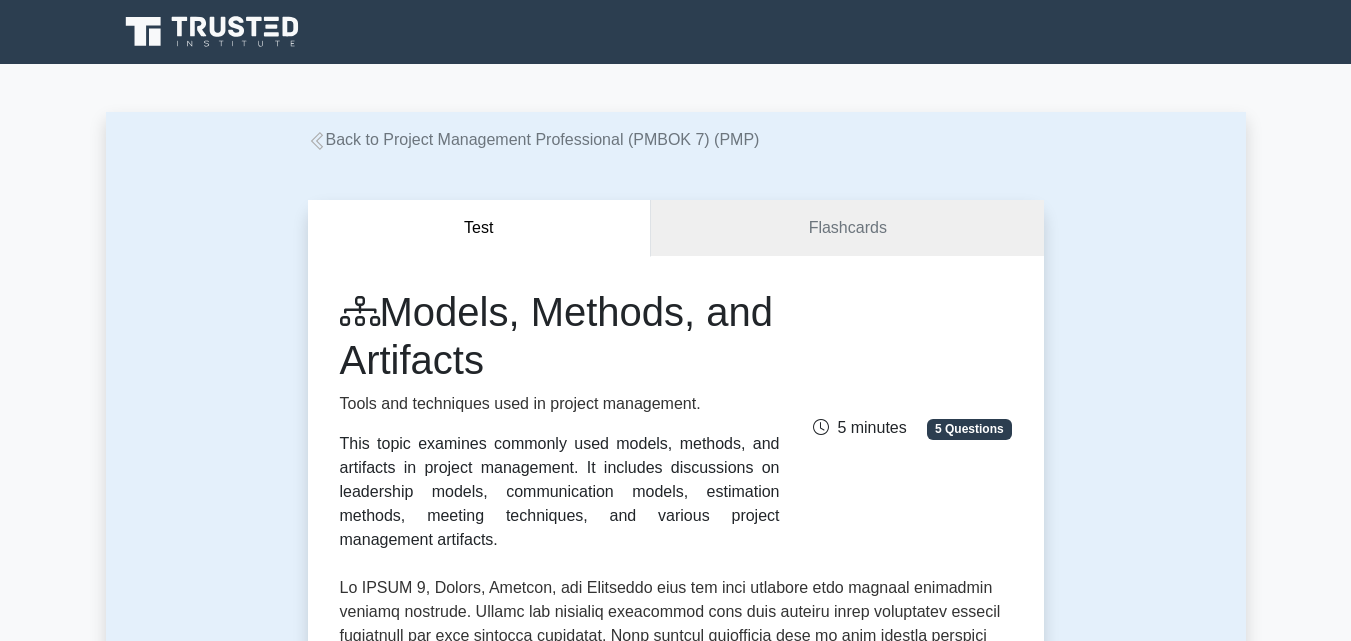 scroll, scrollTop: 0, scrollLeft: 0, axis: both 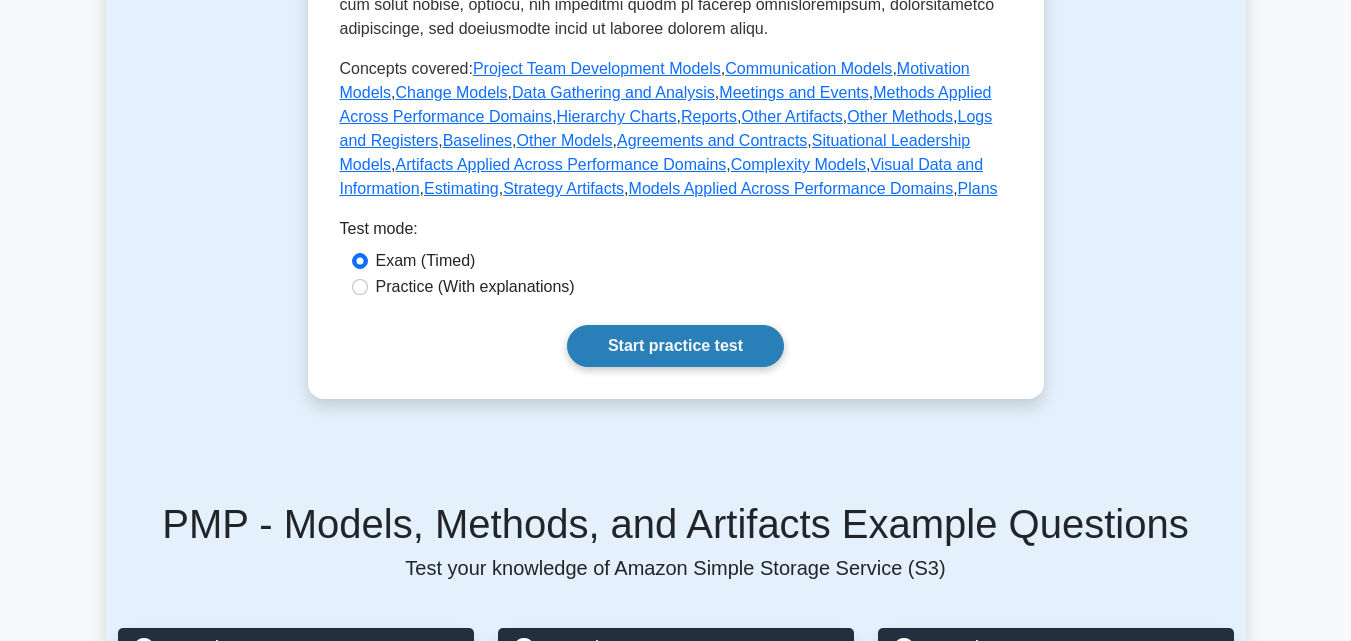 click on "Start practice test" at bounding box center (675, 346) 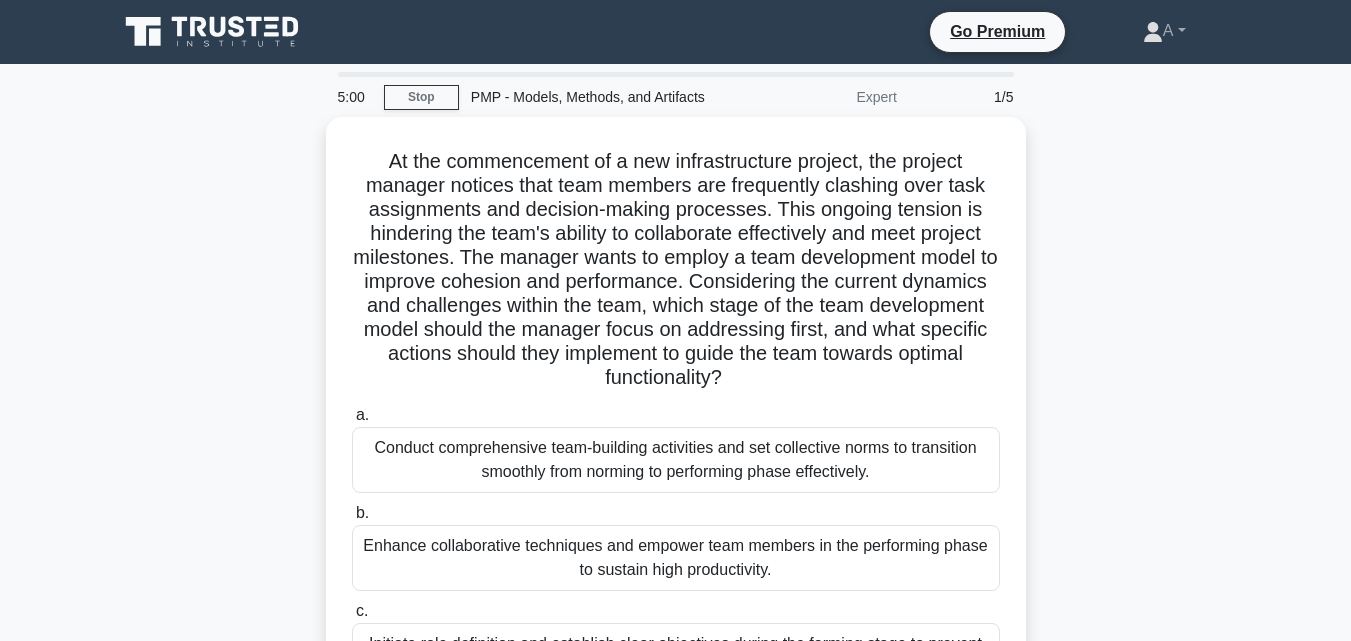 scroll, scrollTop: 0, scrollLeft: 0, axis: both 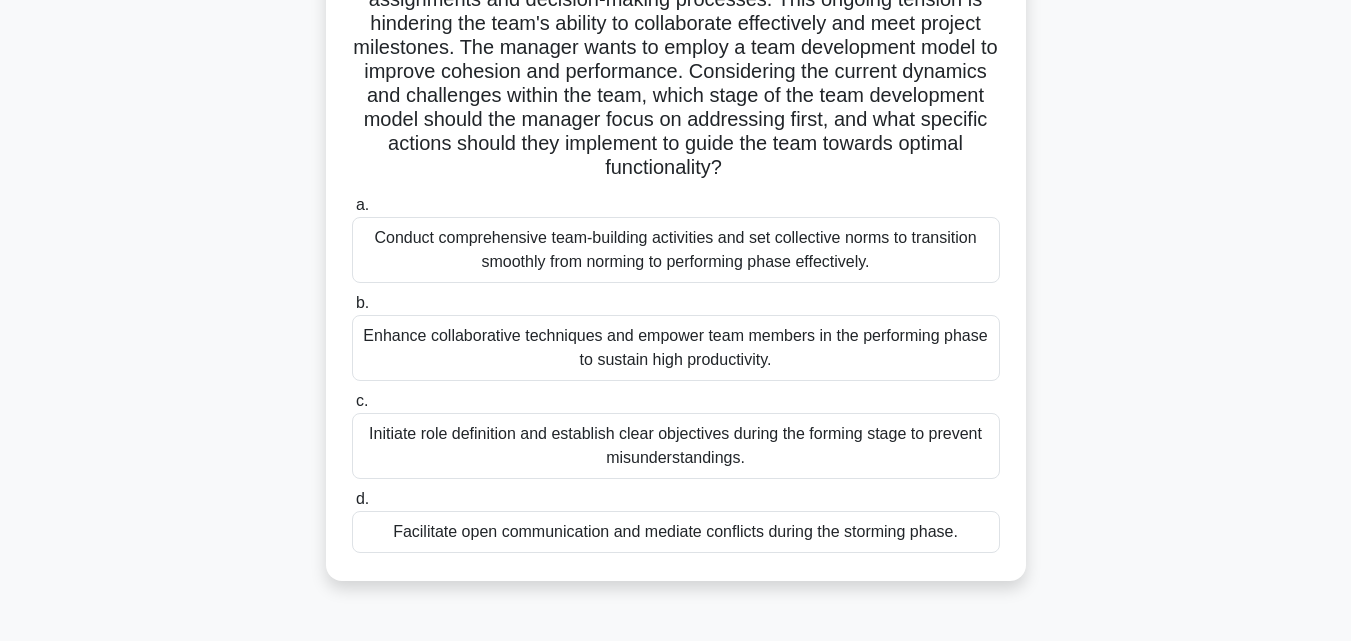 click on "Conduct comprehensive team-building activities and set collective norms to transition smoothly from norming to performing phase effectively." at bounding box center [676, 250] 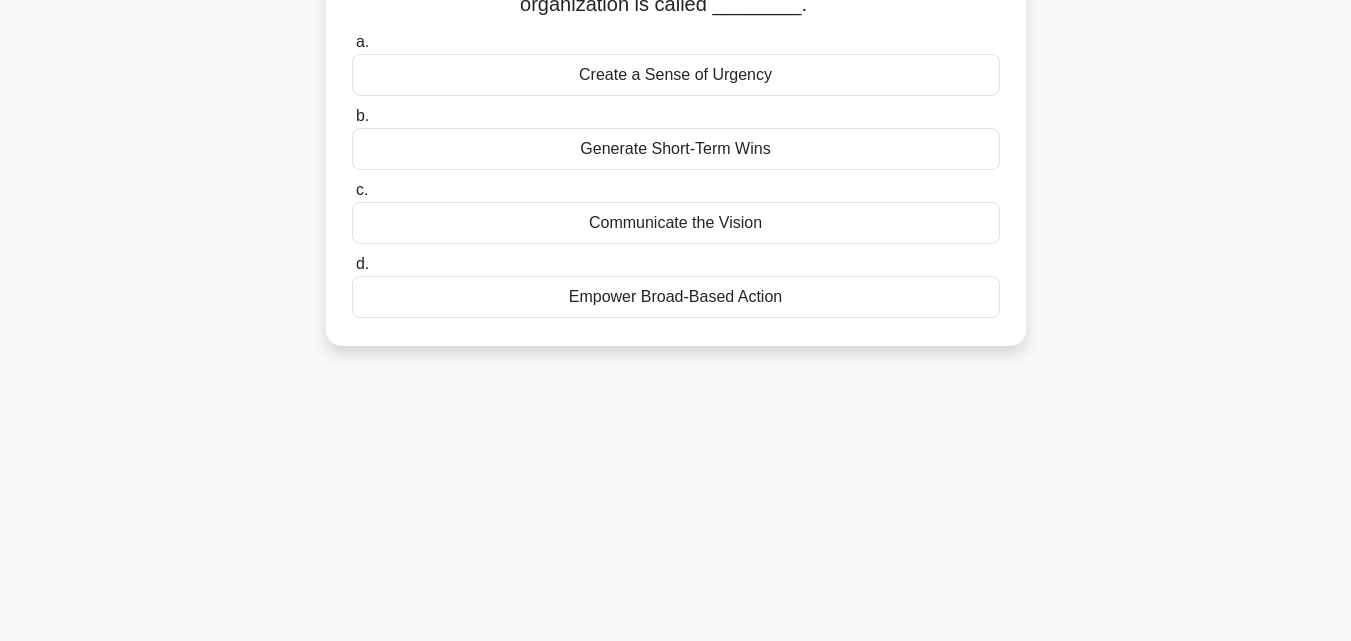 scroll, scrollTop: 0, scrollLeft: 0, axis: both 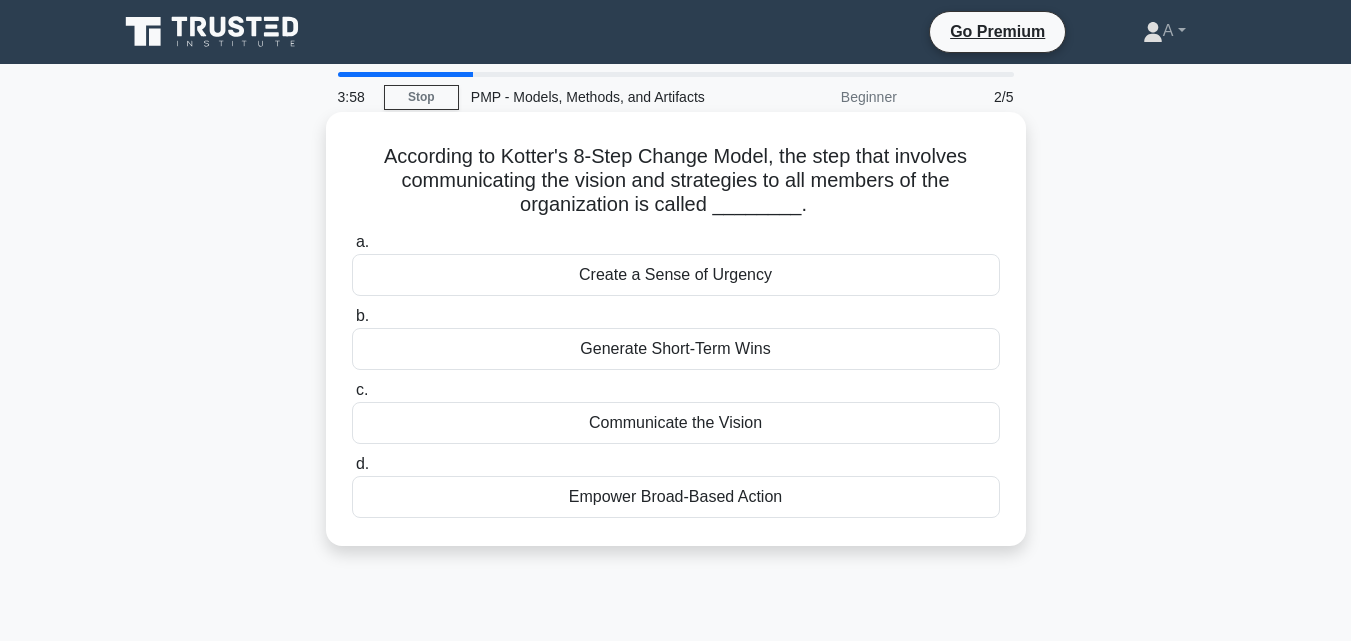 click on "Communicate the Vision" at bounding box center (676, 423) 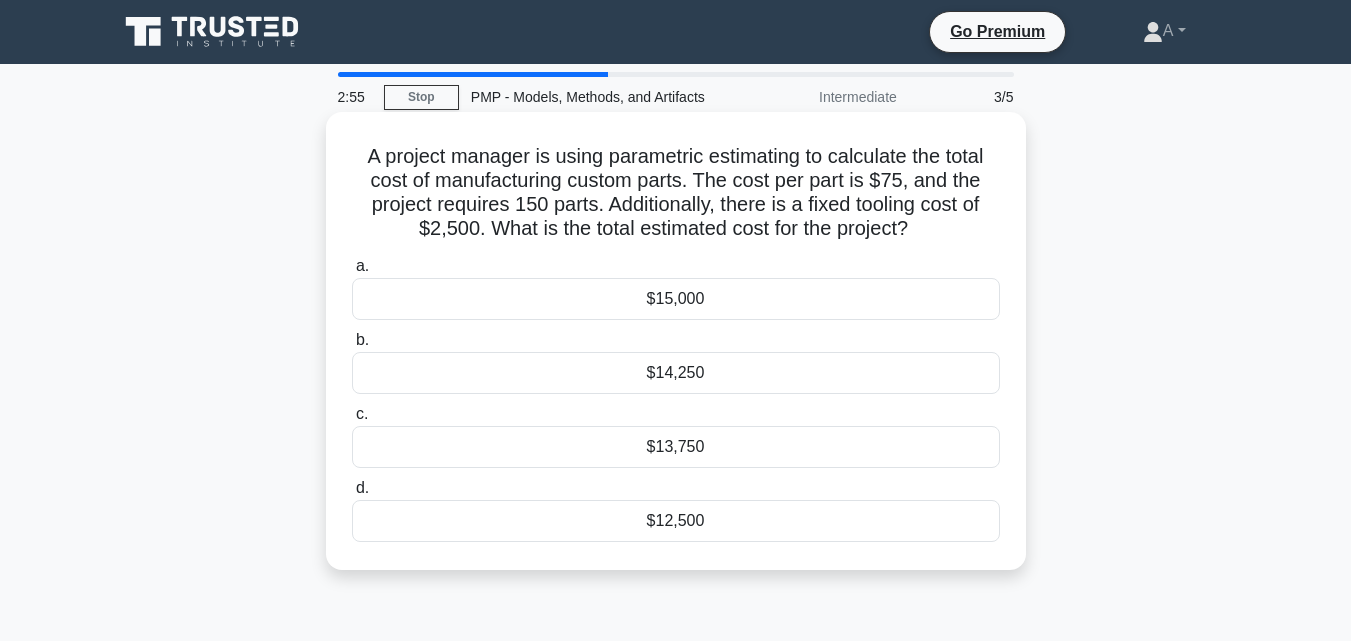 click on "$13,750" at bounding box center (676, 447) 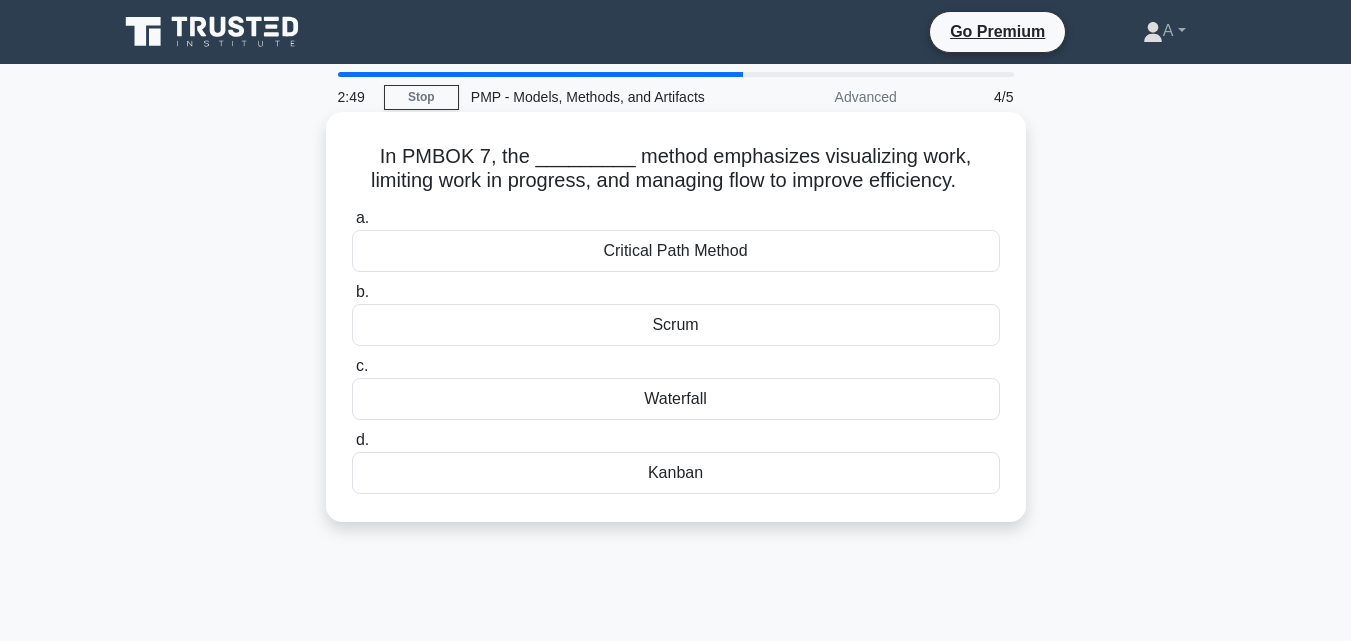 click on "Kanban" at bounding box center (676, 473) 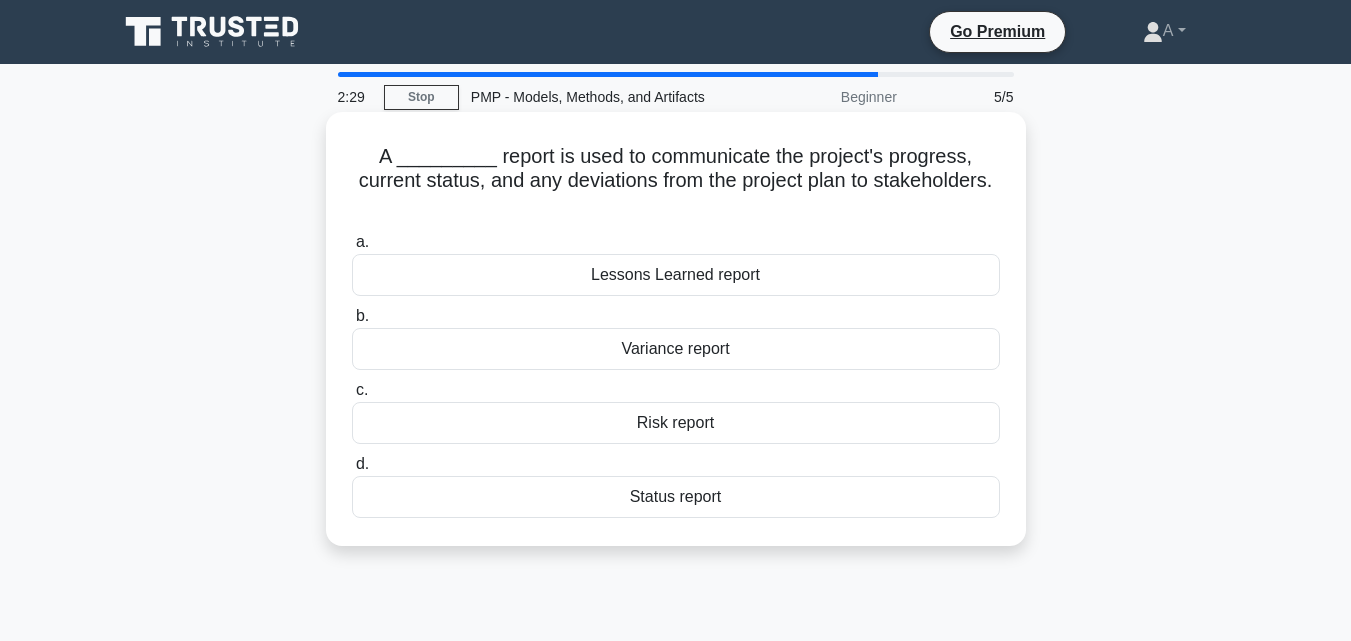 click on "Status report" at bounding box center [676, 497] 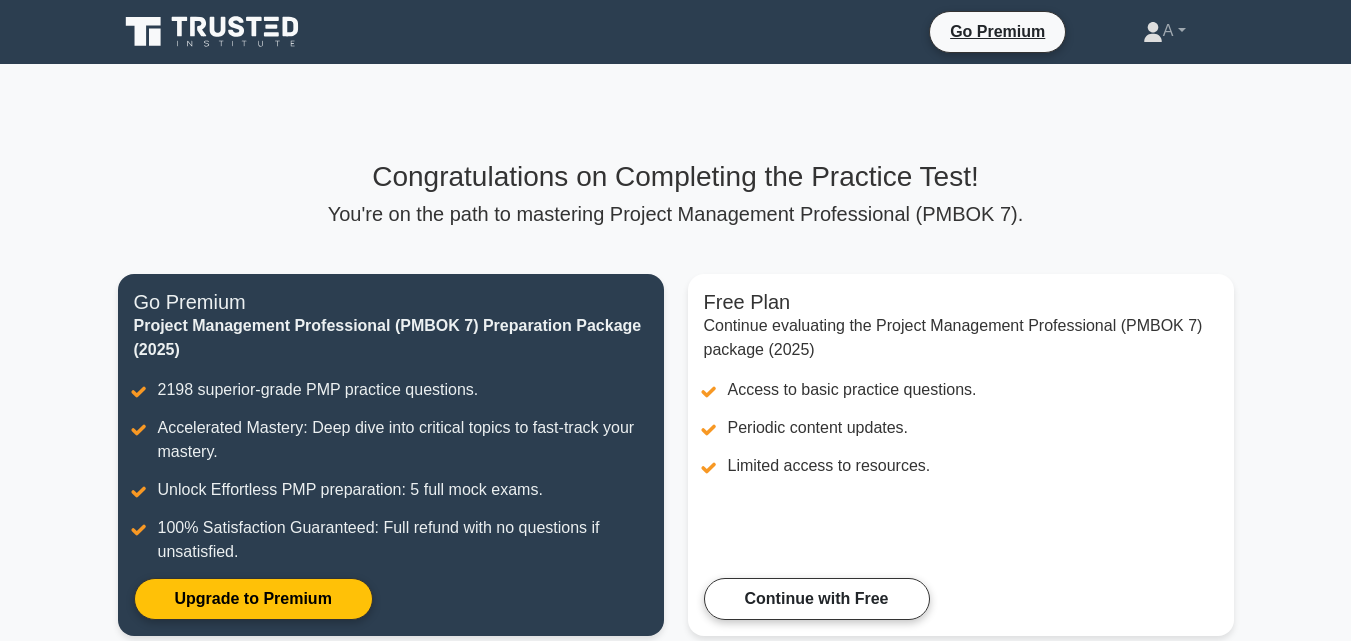scroll, scrollTop: 0, scrollLeft: 0, axis: both 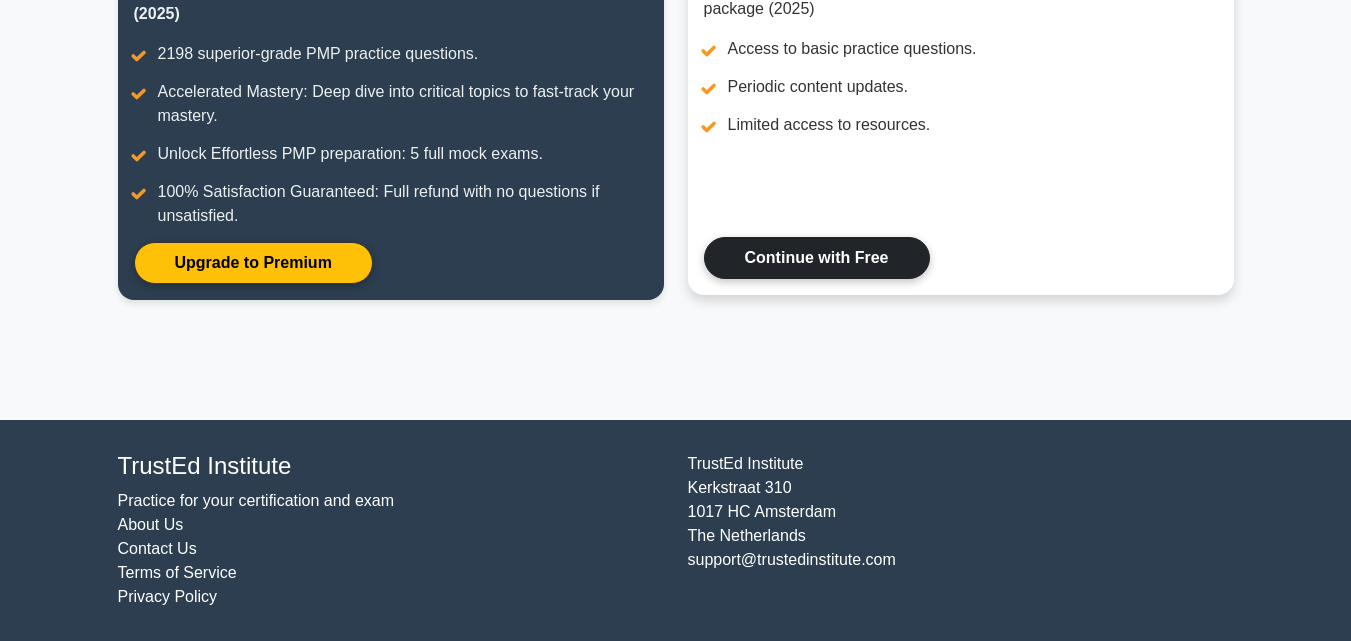 click on "Continue with Free" at bounding box center (817, 258) 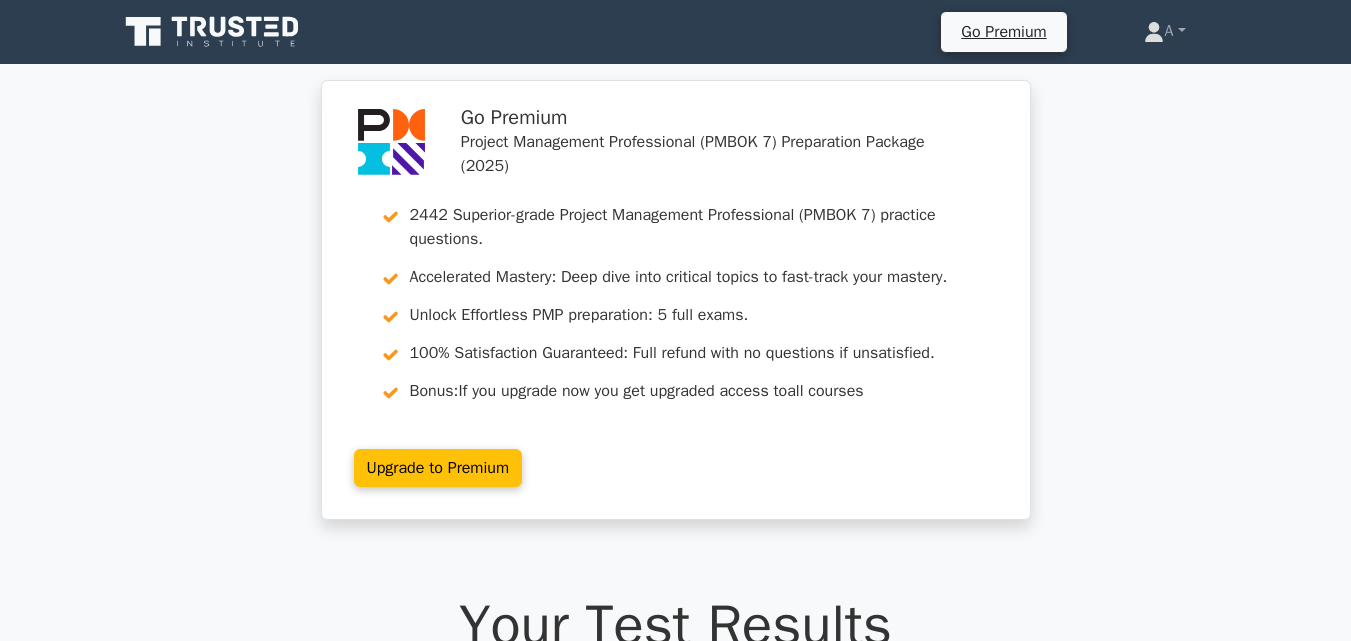 scroll, scrollTop: 0, scrollLeft: 0, axis: both 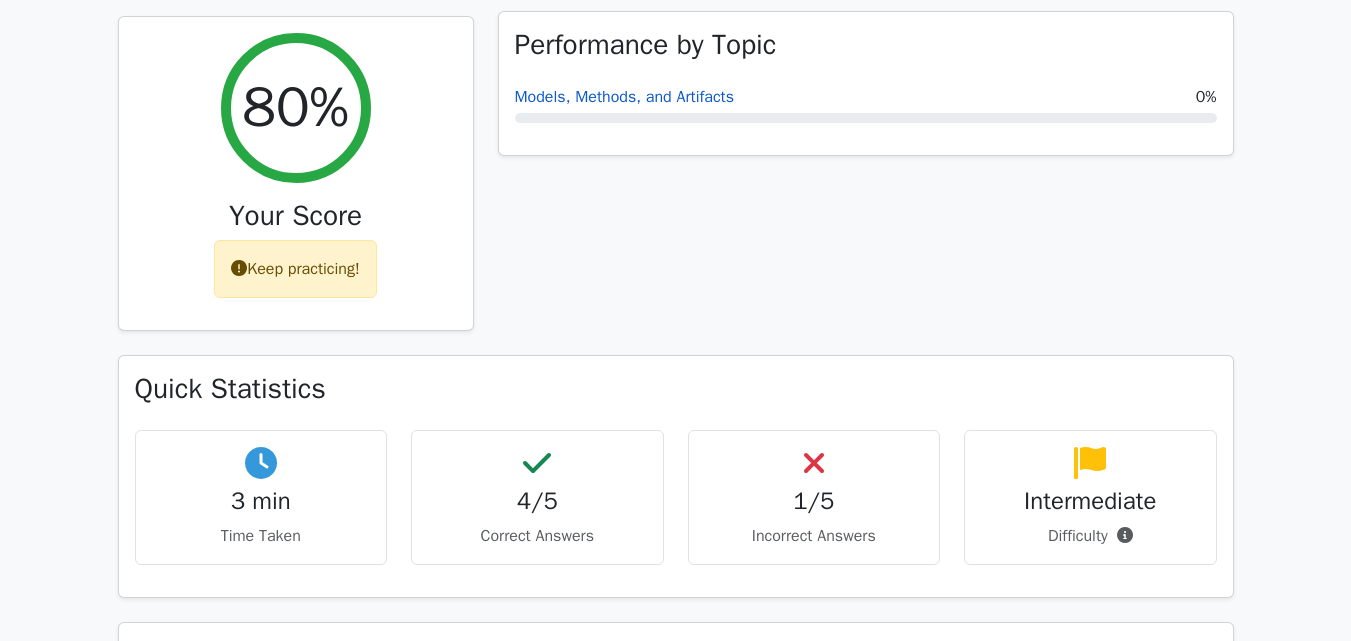click on "Models, Methods, and Artifacts" at bounding box center (625, 97) 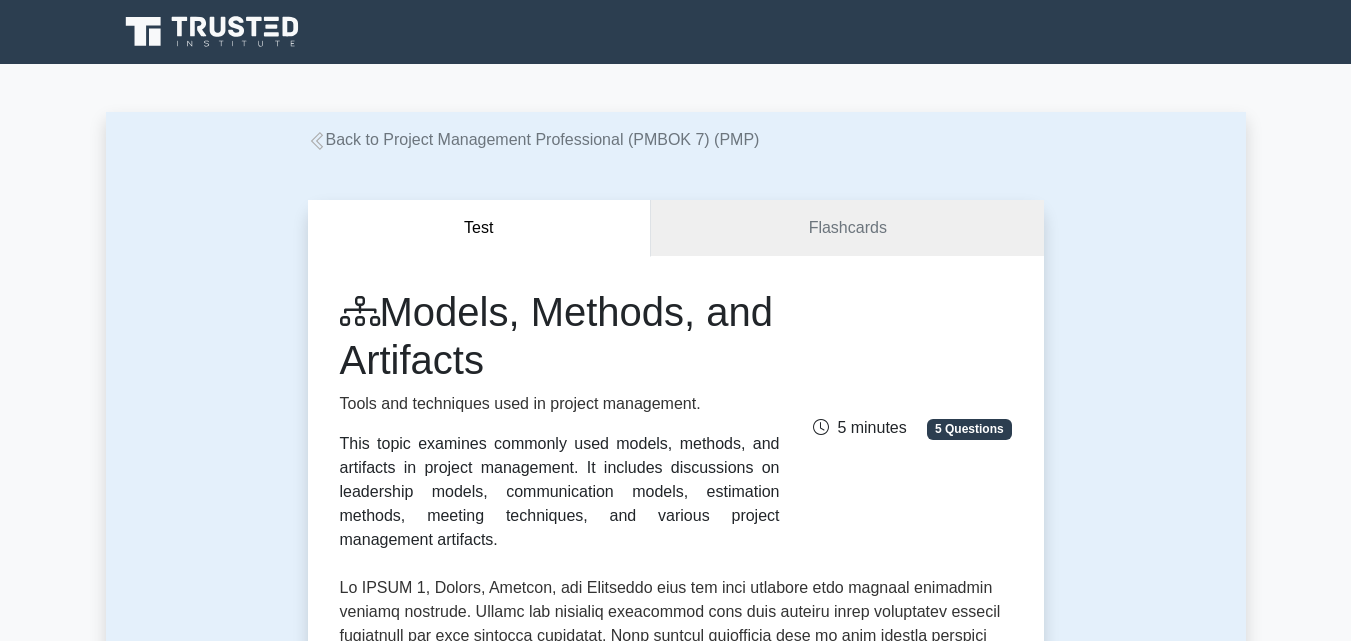 scroll, scrollTop: 0, scrollLeft: 0, axis: both 